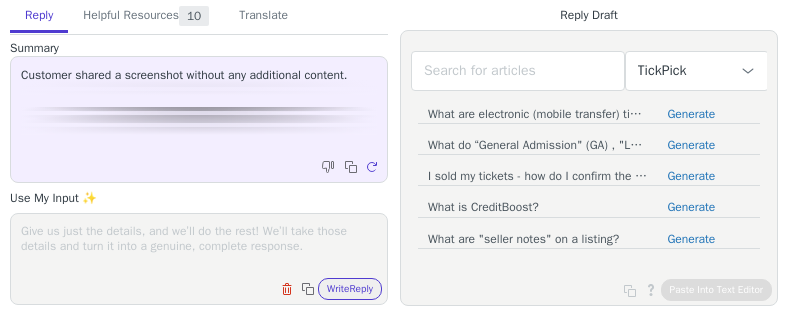 scroll, scrollTop: 0, scrollLeft: 0, axis: both 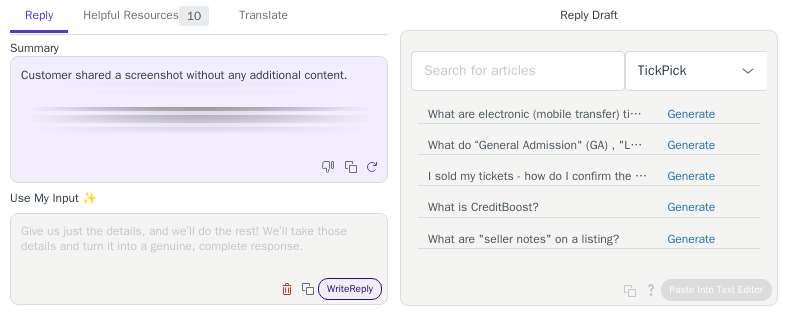 click on "Write  Reply" at bounding box center (350, 289) 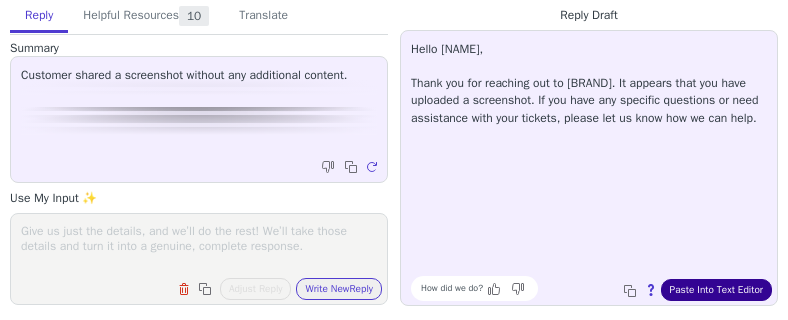 click on "Paste Into Text Editor" at bounding box center (716, 290) 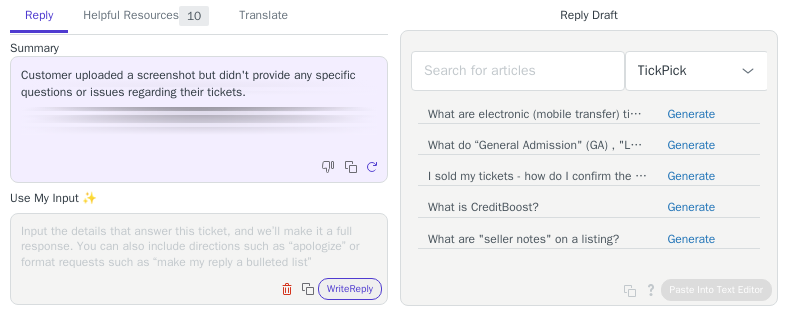 scroll, scrollTop: 0, scrollLeft: 0, axis: both 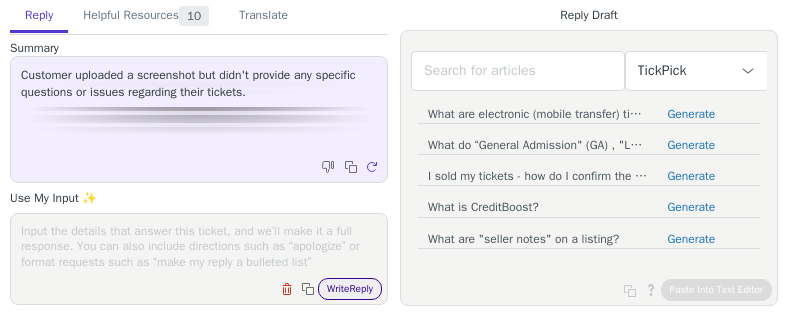 click on "Write  Reply" at bounding box center (350, 289) 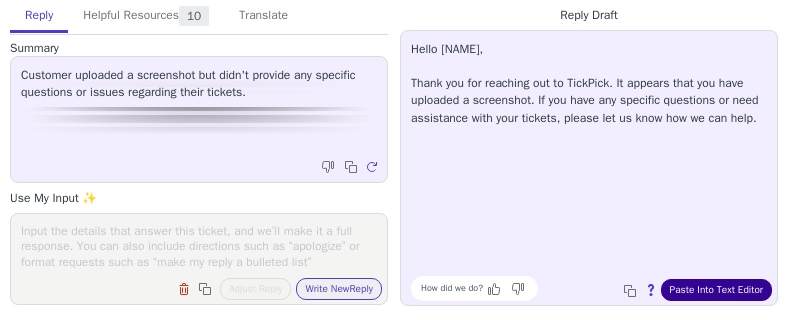 click on "Paste Into Text Editor" at bounding box center (716, 290) 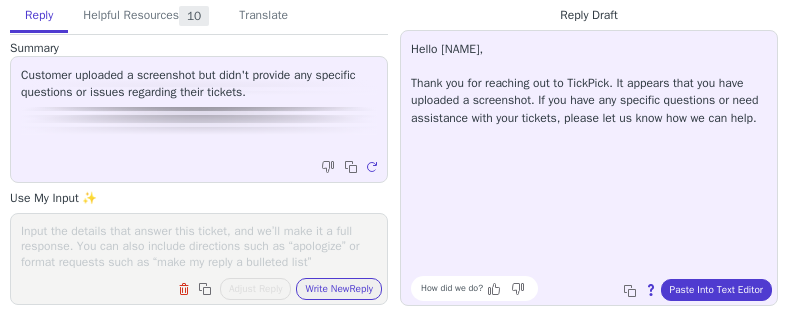 click at bounding box center (199, 246) 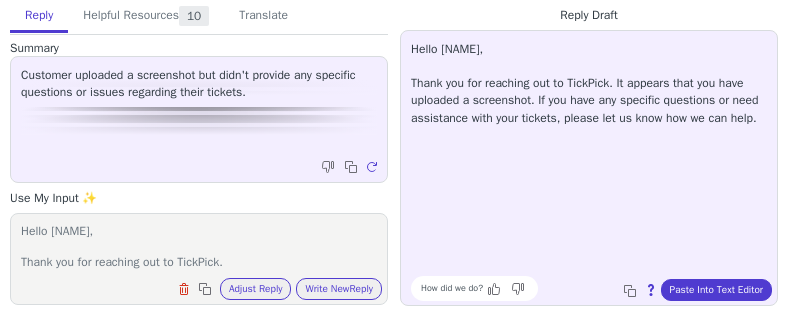 scroll, scrollTop: 63, scrollLeft: 0, axis: vertical 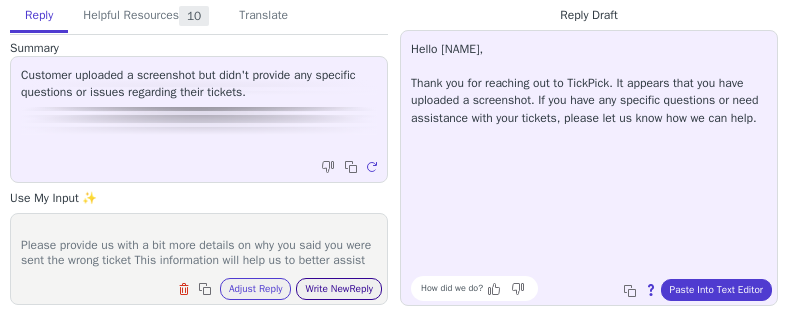 type on "Hello Georgie,
Thank you for reaching out to TickPick.
Please provide us with a bit more details on why you said you were sent the wrong ticket This information will help us to better assist" 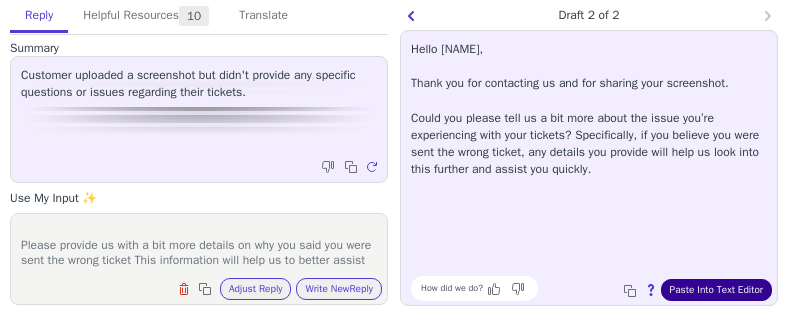 click on "Paste Into Text Editor" at bounding box center [716, 290] 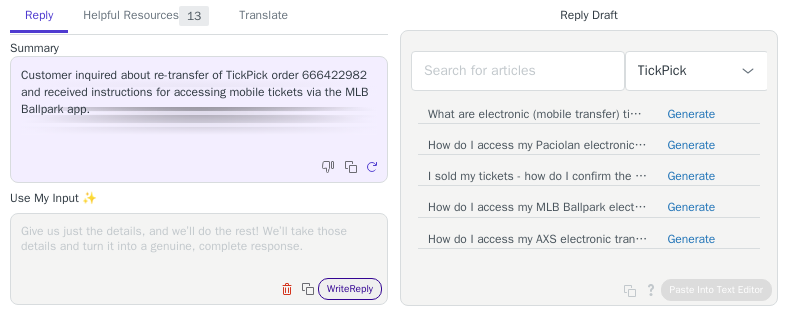 scroll, scrollTop: 0, scrollLeft: 0, axis: both 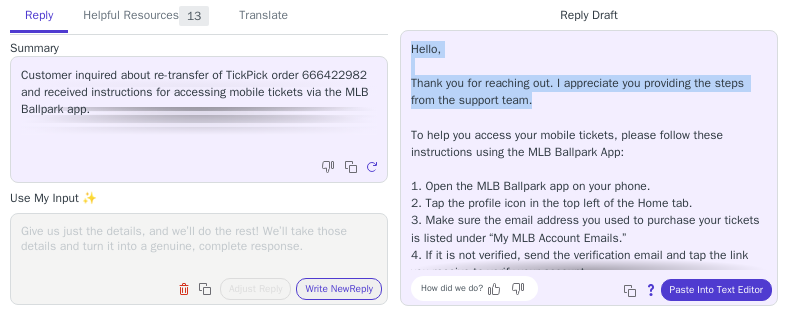 drag, startPoint x: 537, startPoint y: 107, endPoint x: 405, endPoint y: 44, distance: 146.26346 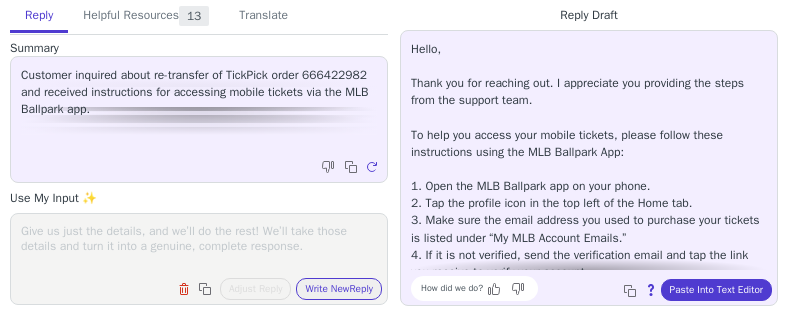 click at bounding box center (199, 246) 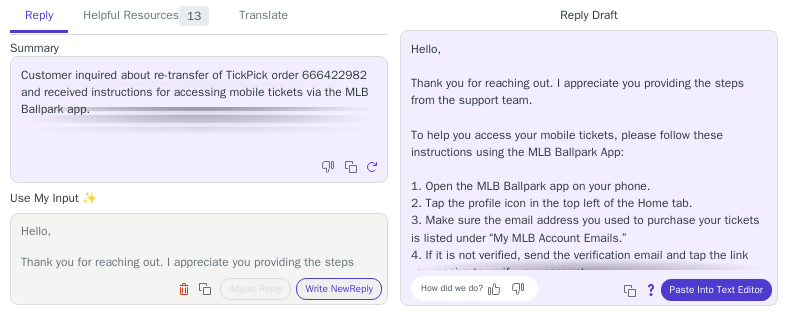 scroll, scrollTop: 124, scrollLeft: 0, axis: vertical 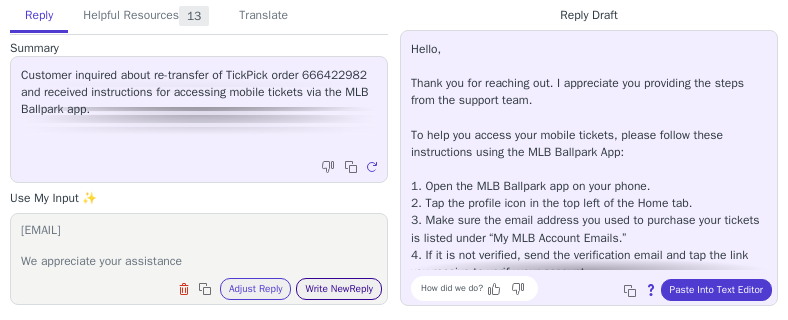 type on "Hello,
Thank you for reaching out. I appreciate you providing the steps from the support team.
However, the buyer no longer has access to the email that the ticket was sent to; therefore, they cannot log into the MLB. hence the reason we are requesting a re-transfer the their update email amberblack13@yahoo.com
We appreciate your assistance" 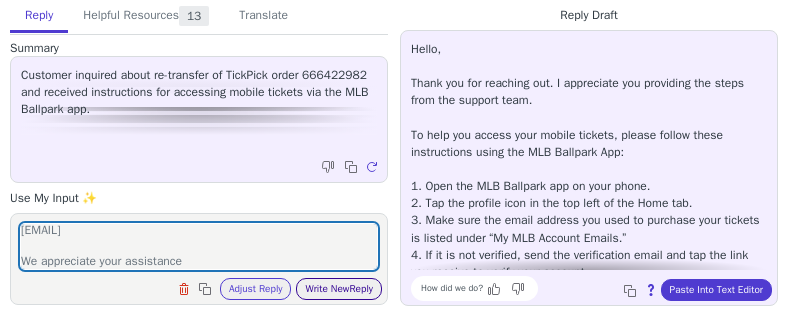 click on "Write New  Reply" at bounding box center (339, 289) 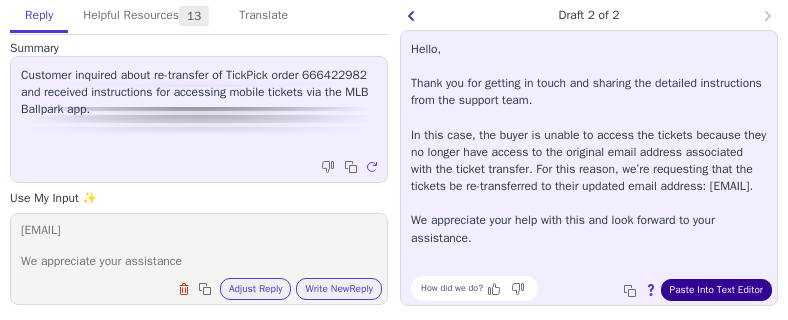 click on "Paste Into Text Editor" at bounding box center [716, 290] 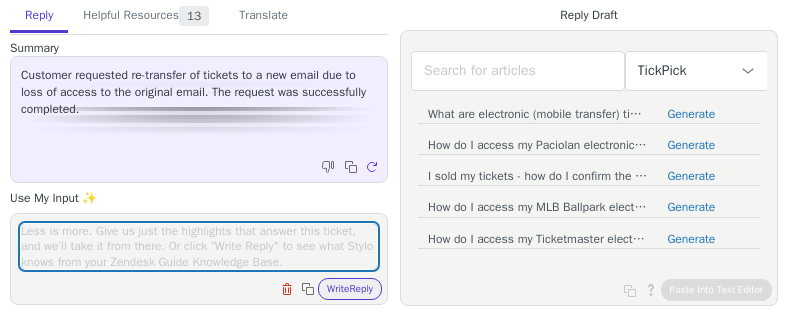 scroll, scrollTop: 0, scrollLeft: 0, axis: both 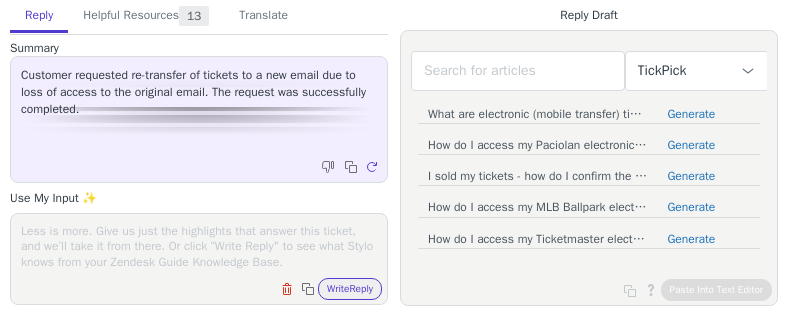 click at bounding box center (199, 246) 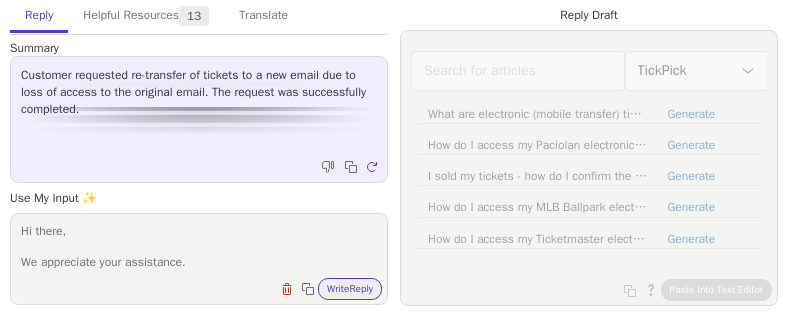 scroll, scrollTop: 32, scrollLeft: 0, axis: vertical 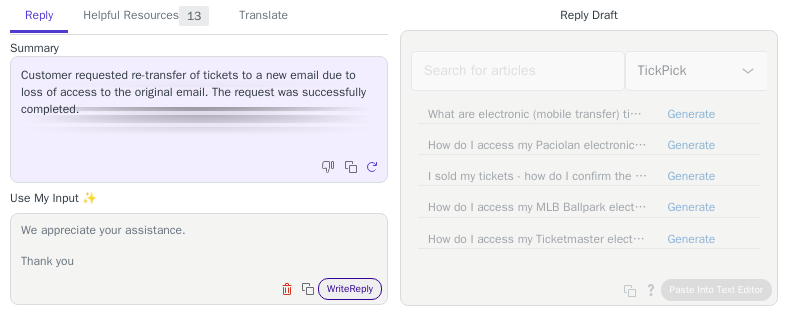 type on "Hi there,
We appreciate your assistance.
Thank you" 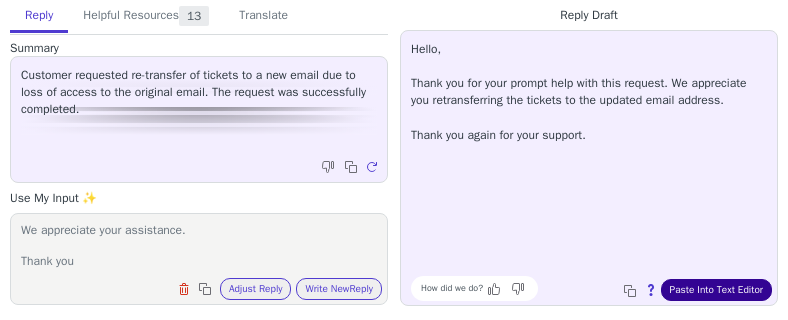 click on "Paste Into Text Editor" at bounding box center [716, 290] 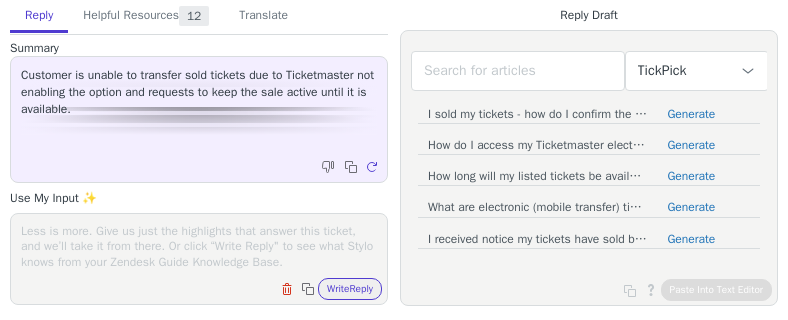 scroll, scrollTop: 0, scrollLeft: 0, axis: both 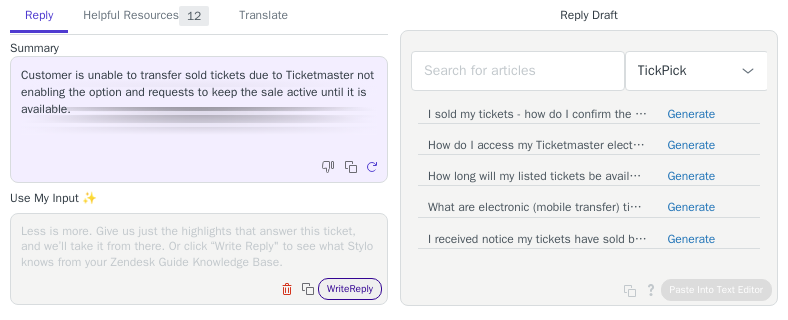 click on "Write  Reply" at bounding box center (350, 289) 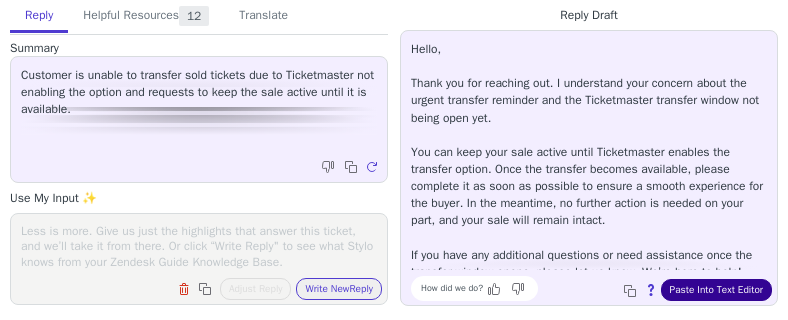 click on "Paste Into Text Editor" at bounding box center (716, 290) 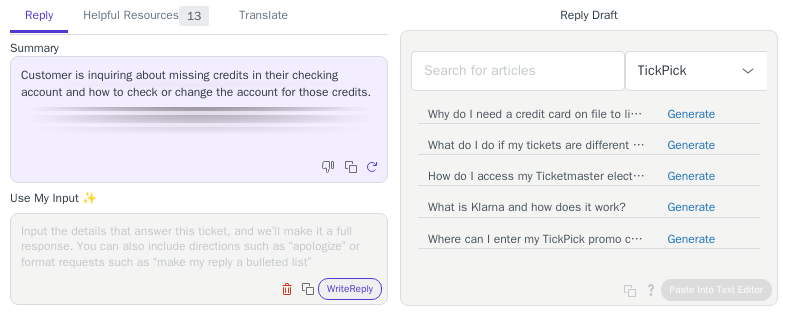 scroll, scrollTop: 0, scrollLeft: 0, axis: both 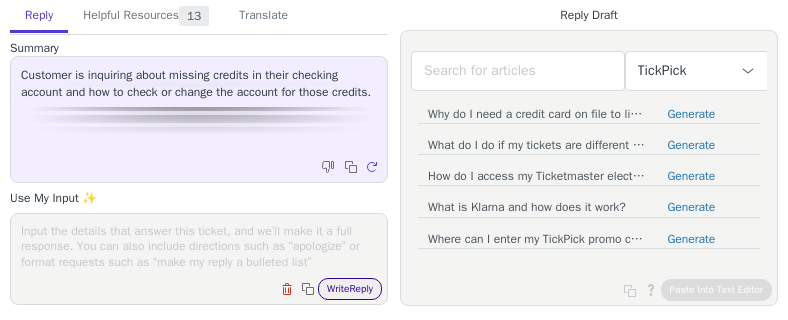 click on "Write  Reply" at bounding box center [350, 289] 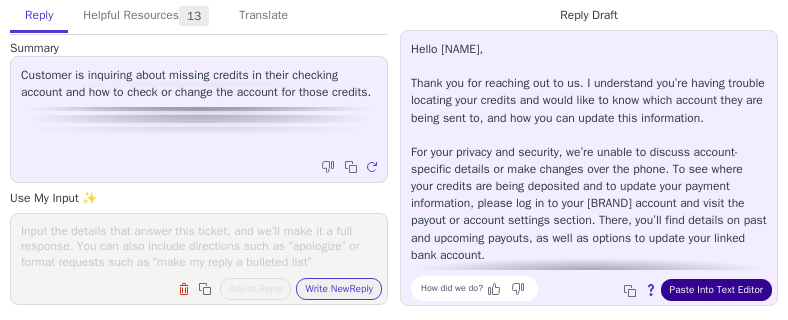click on "Paste Into Text Editor" at bounding box center (716, 290) 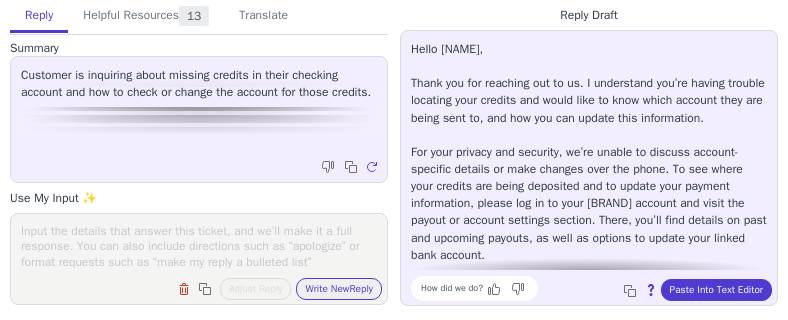click at bounding box center [199, 246] 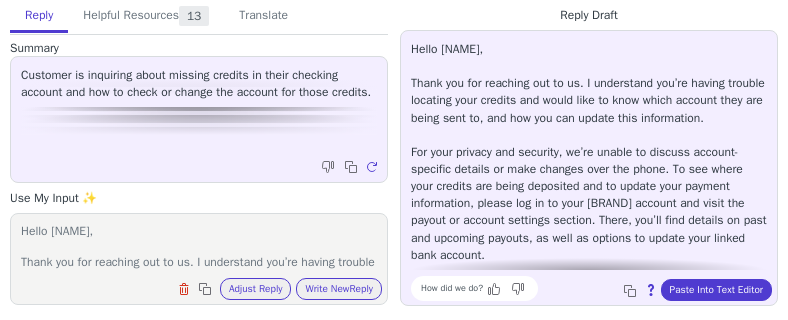 scroll, scrollTop: 124, scrollLeft: 0, axis: vertical 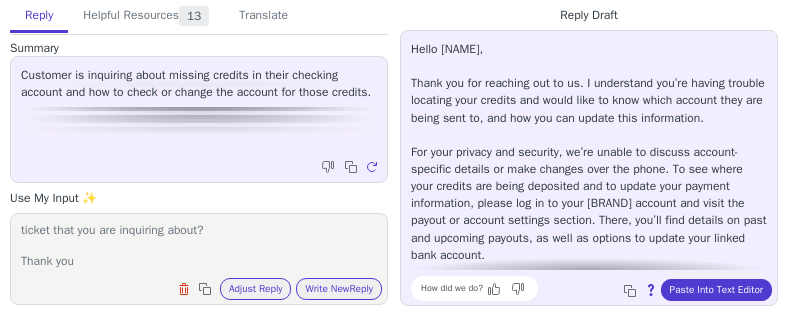 type on "Hello [NAME],
Thank you for reaching out to us. I understand you’re having trouble locating your credits and would like to know which account they are being sent to, and how you can update this information.
Could you please provide us with a bit more information about the ticket that you are inquiring about?
Thank you" 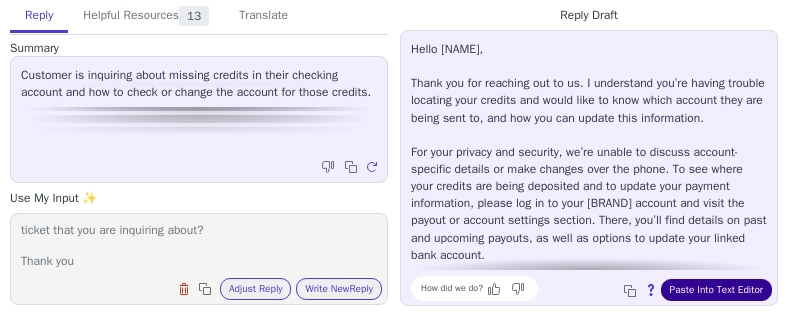 click on "Paste Into Text Editor" at bounding box center [716, 290] 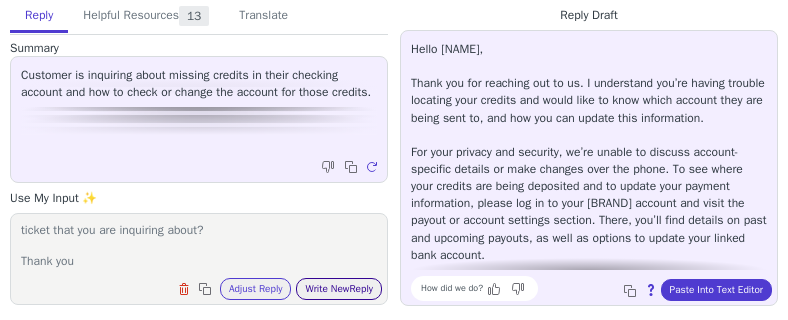 click on "Write New  Reply" at bounding box center (339, 289) 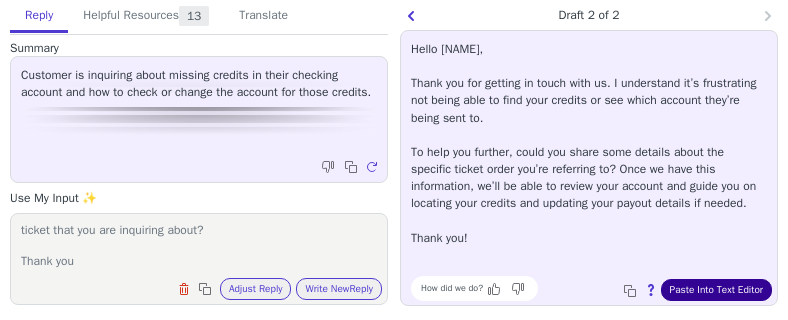 click on "Paste Into Text Editor" at bounding box center [716, 290] 